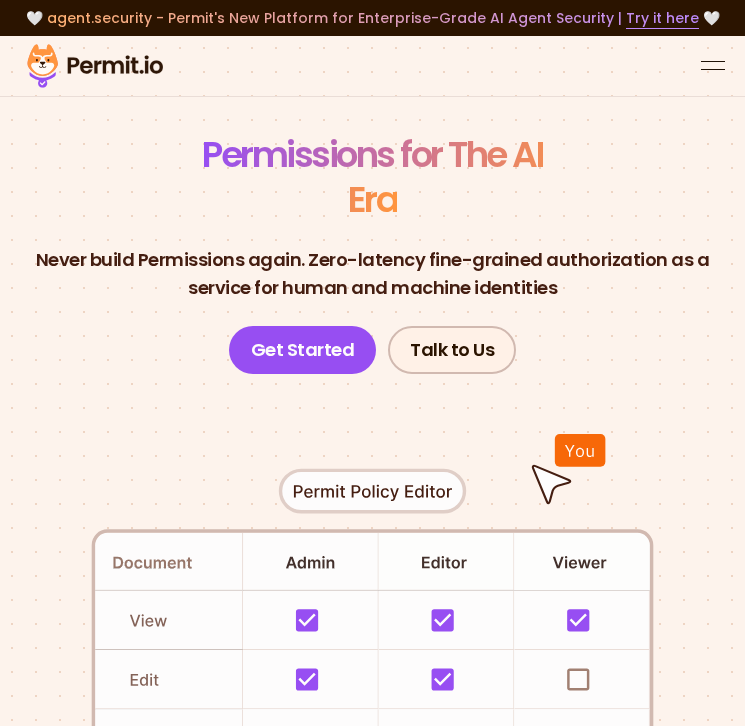 scroll, scrollTop: 0, scrollLeft: 0, axis: both 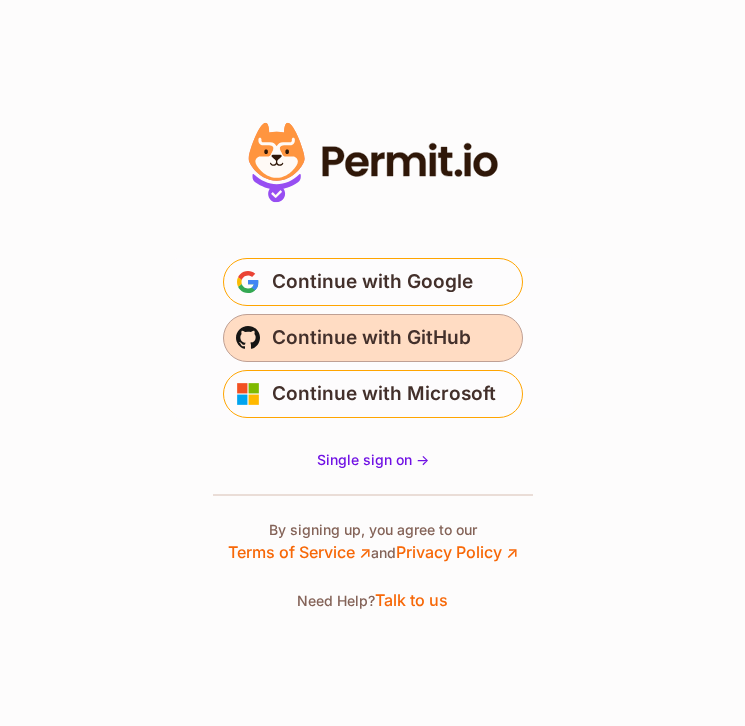 click on "Continue with GitHub" at bounding box center (371, 338) 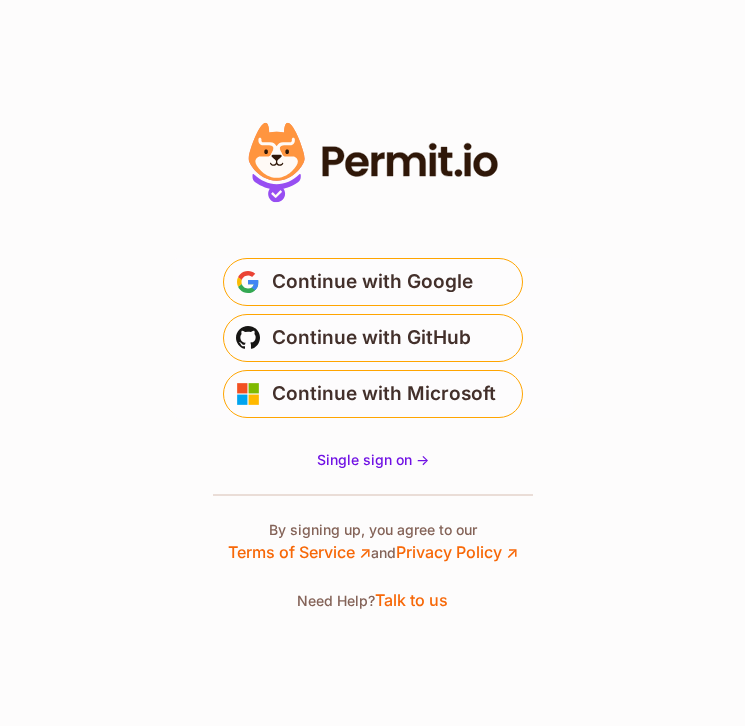 scroll, scrollTop: 0, scrollLeft: 0, axis: both 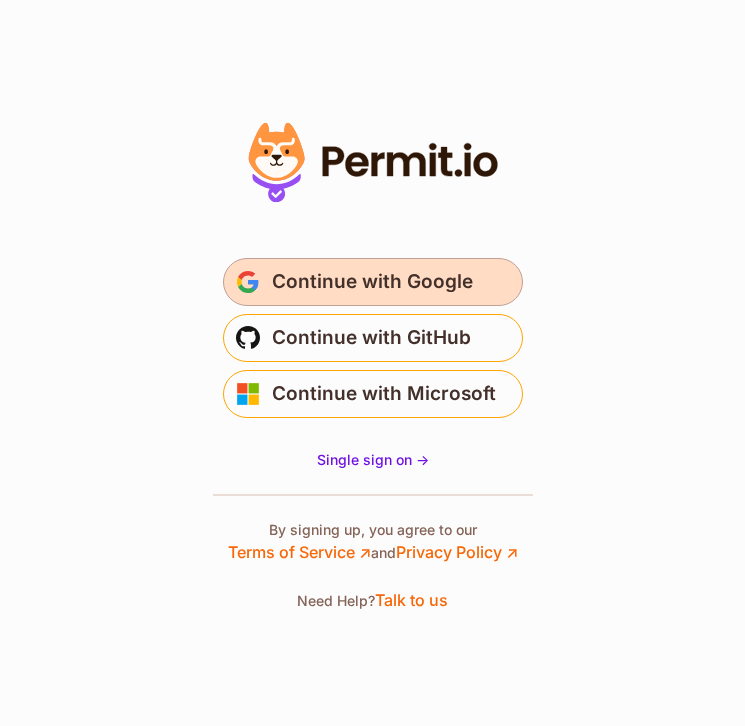 click on "Continue with Google" at bounding box center (372, 282) 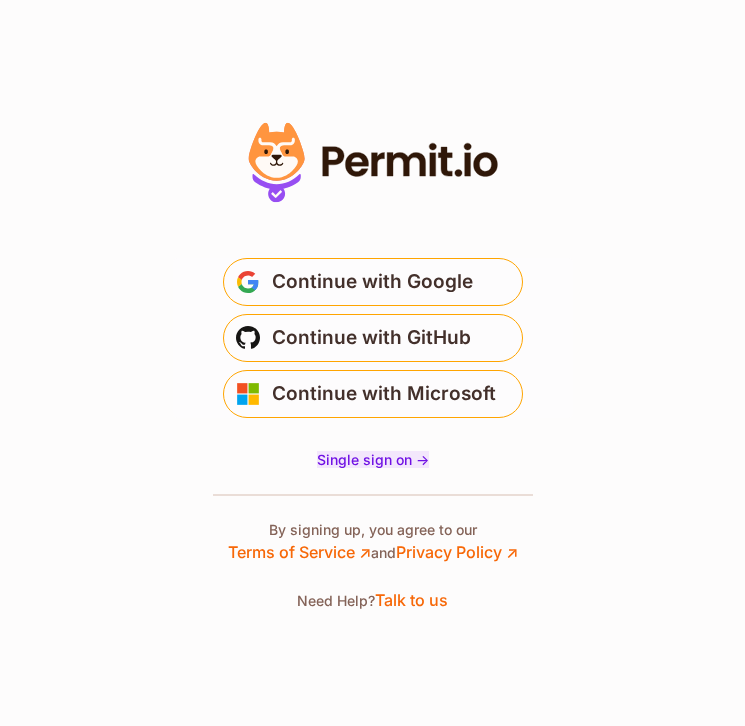 scroll, scrollTop: 0, scrollLeft: 0, axis: both 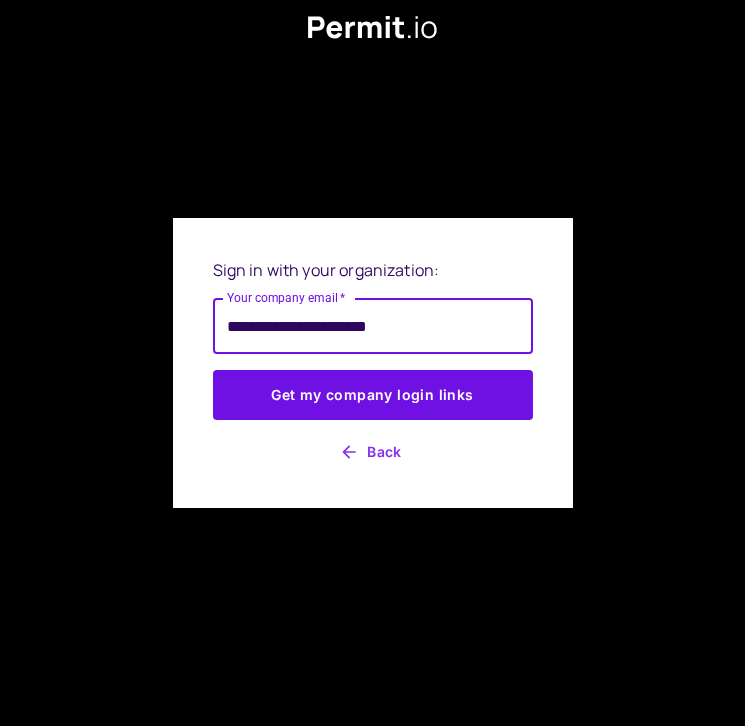 type on "**********" 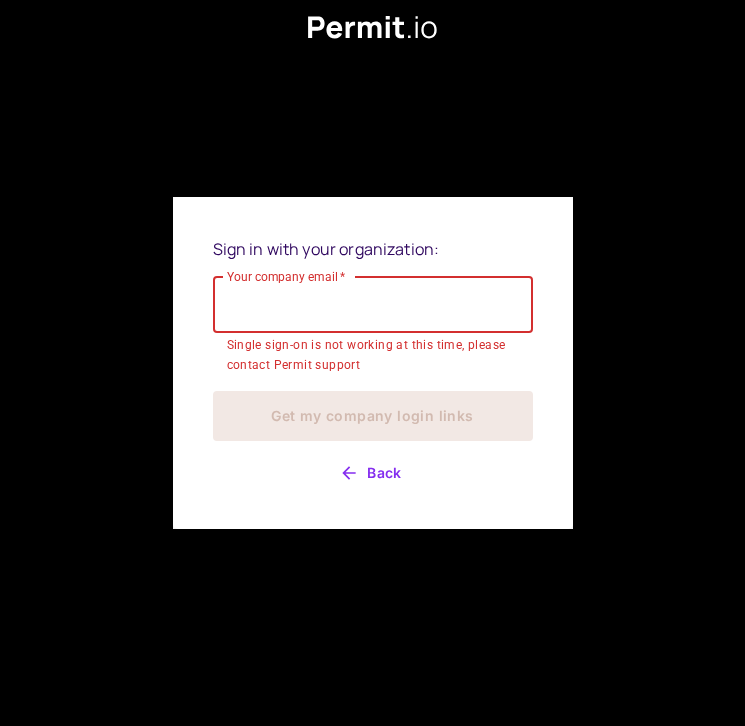 scroll, scrollTop: 0, scrollLeft: 0, axis: both 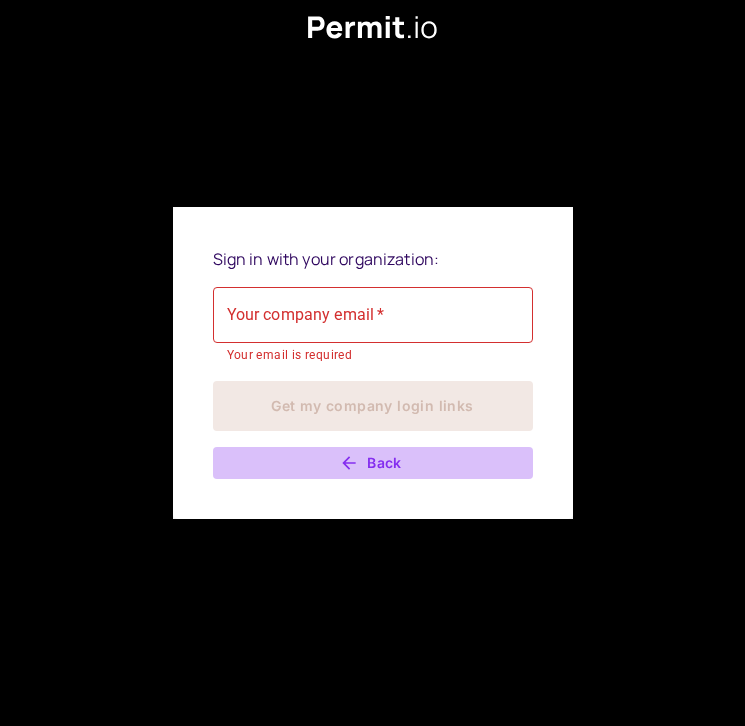 click on "Back" at bounding box center (373, 463) 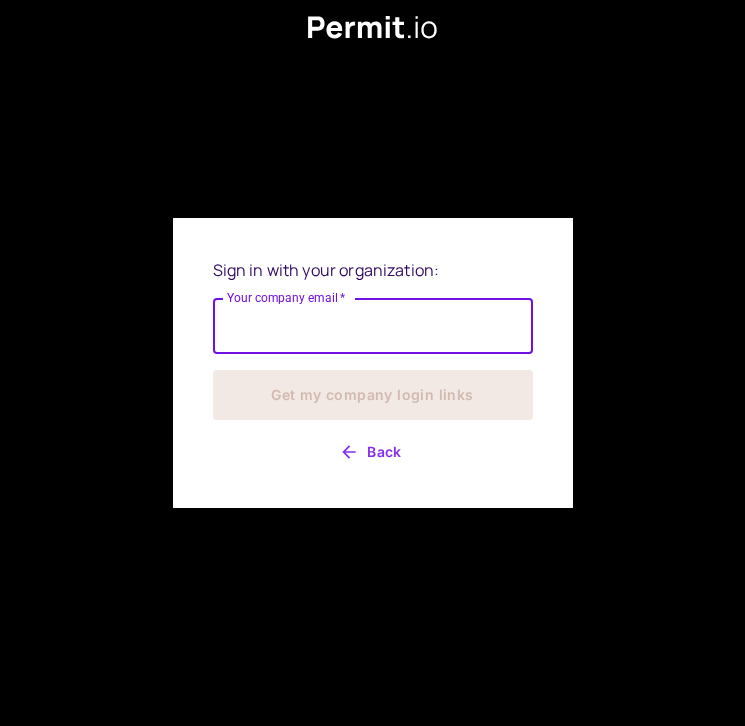 scroll, scrollTop: 0, scrollLeft: 0, axis: both 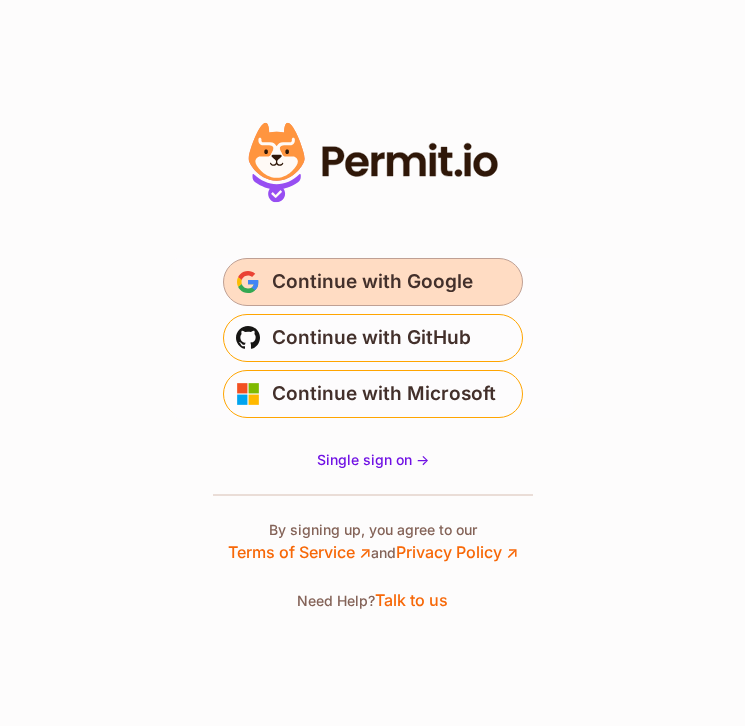 click on "Continue with Google" at bounding box center [372, 282] 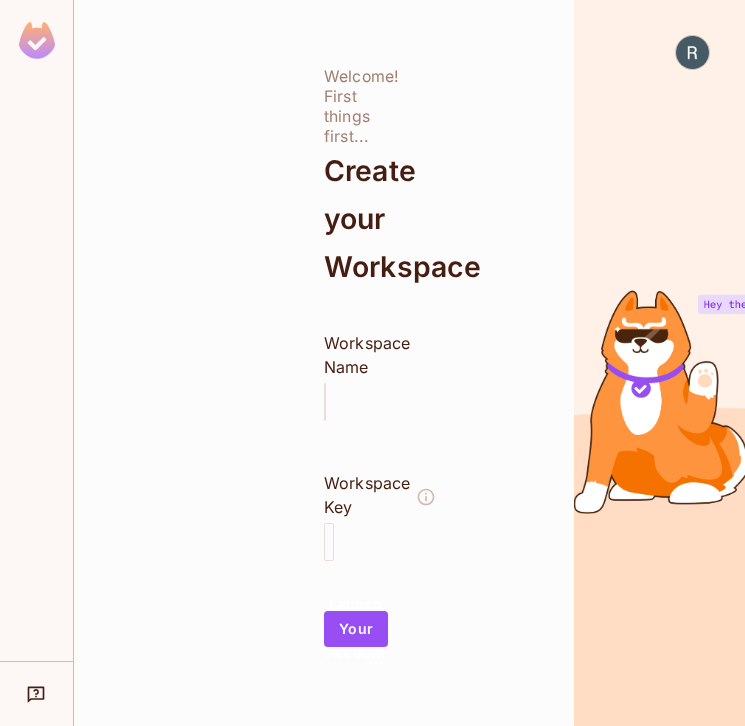 scroll, scrollTop: 0, scrollLeft: 0, axis: both 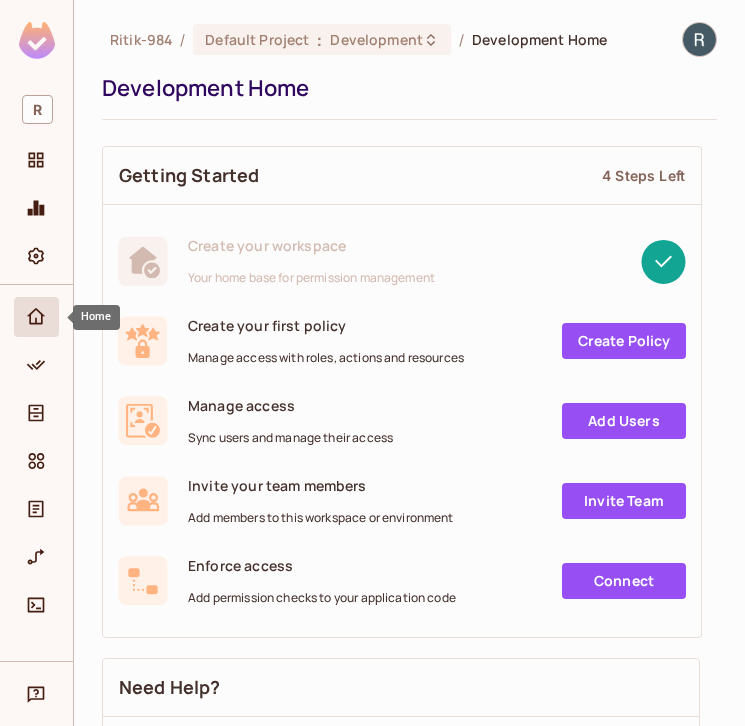 click 